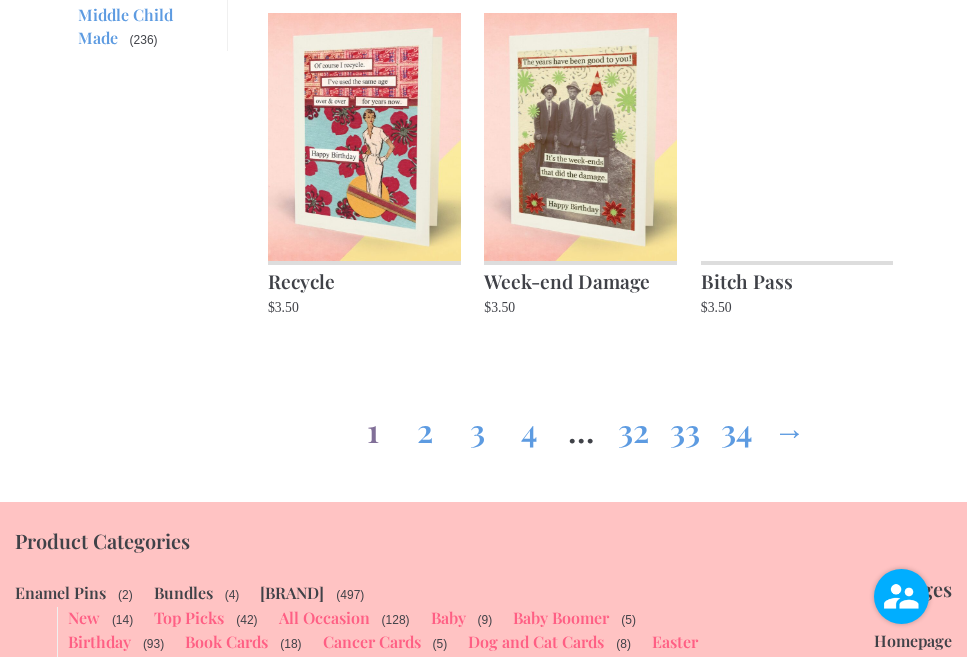 scroll, scrollTop: 1826, scrollLeft: 0, axis: vertical 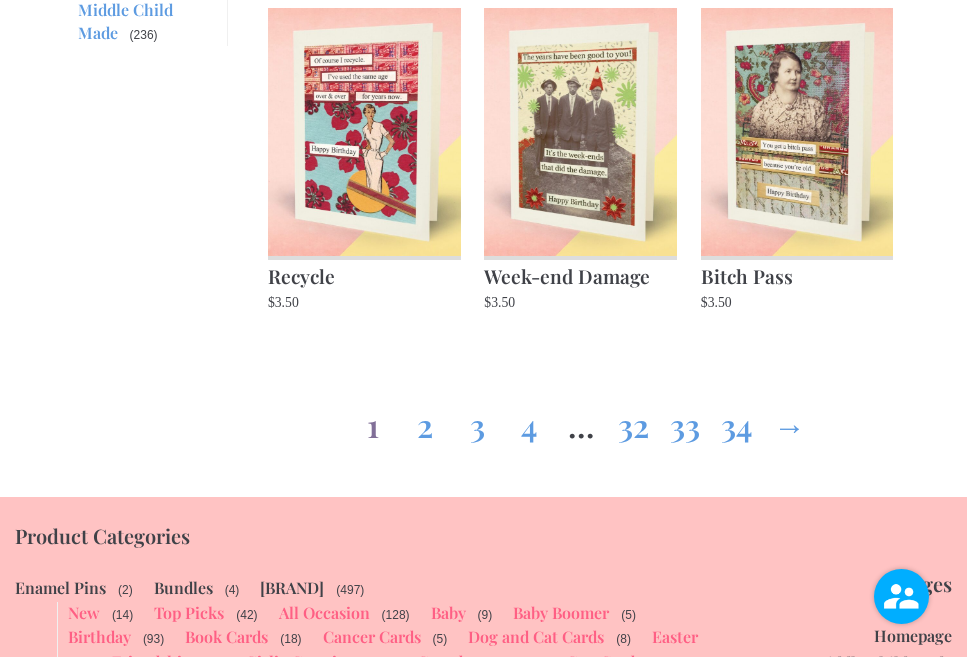 click on "2" at bounding box center (425, 421) 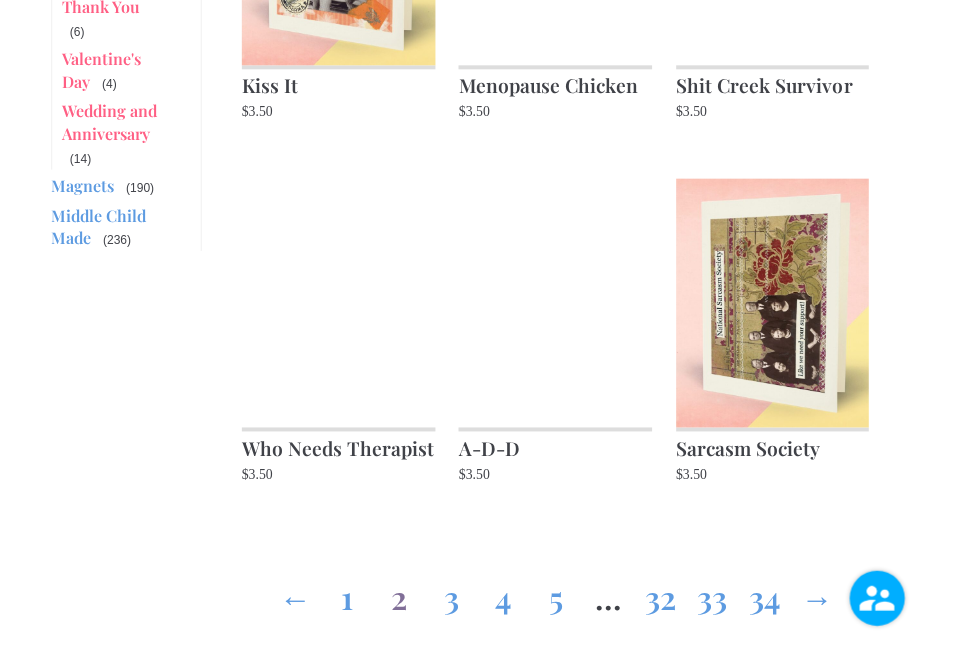 scroll, scrollTop: 1642, scrollLeft: 0, axis: vertical 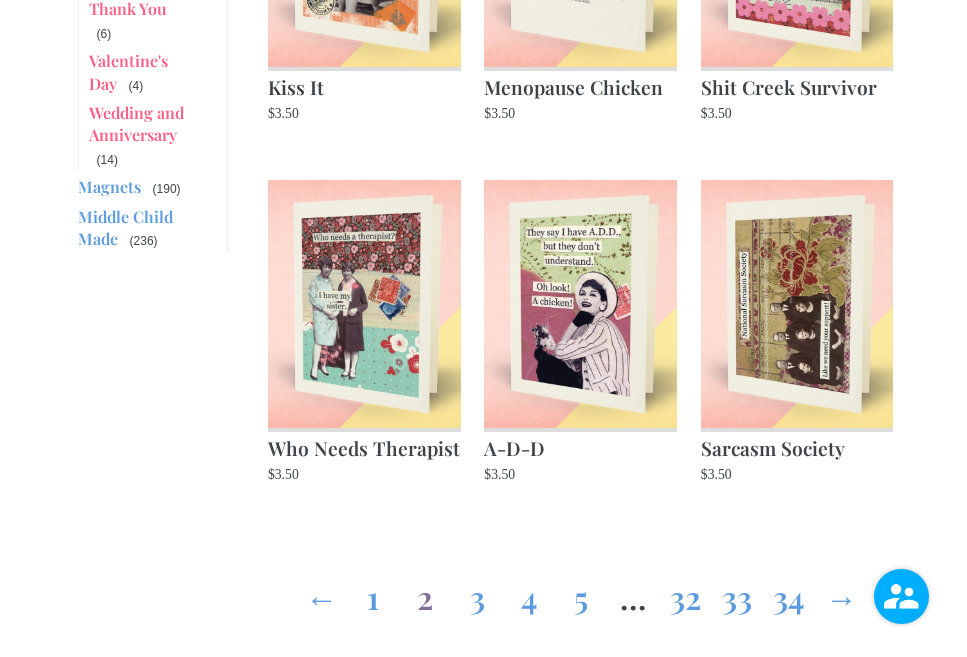 click on "3" at bounding box center (477, 593) 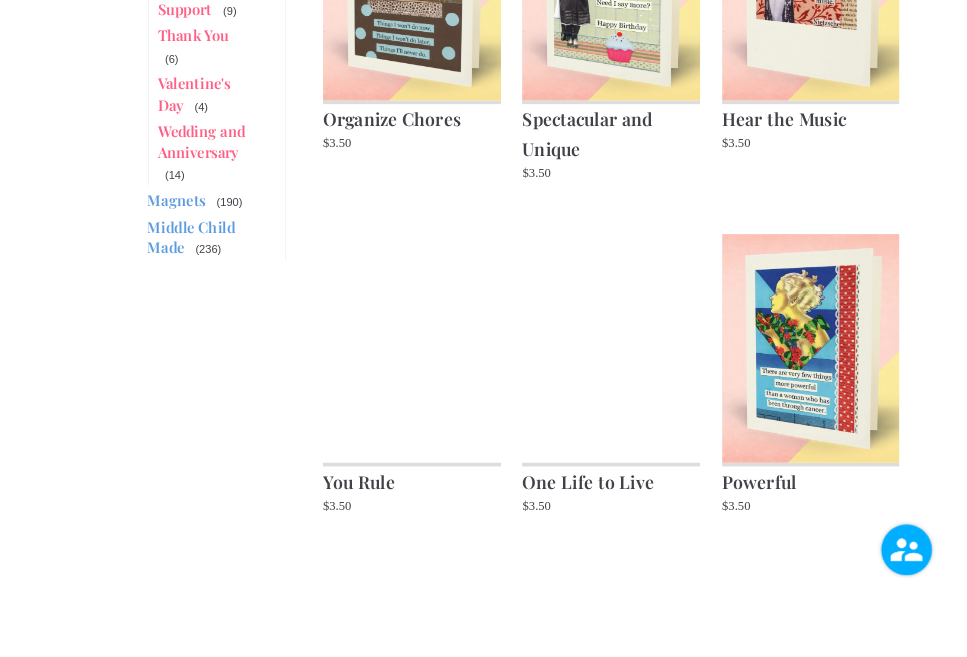 scroll, scrollTop: 1682, scrollLeft: 0, axis: vertical 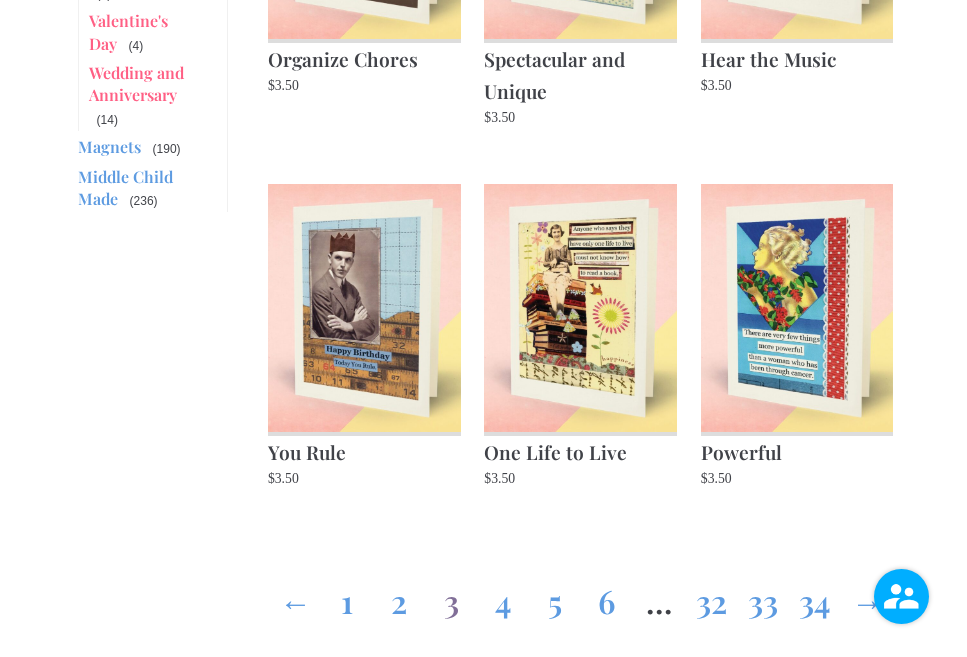 click on "4" at bounding box center (503, 597) 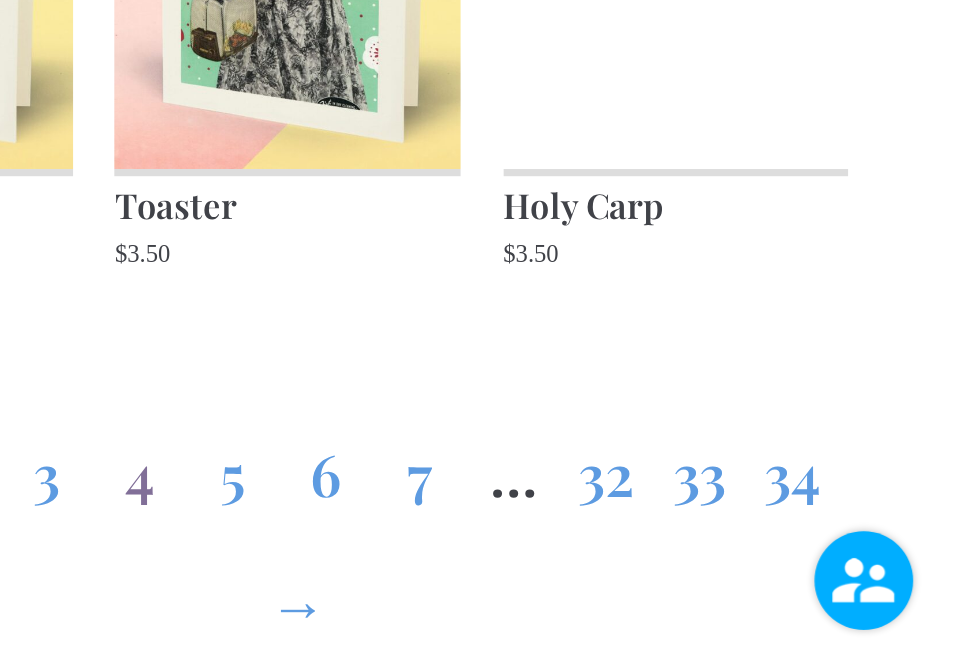scroll, scrollTop: 1685, scrollLeft: 0, axis: vertical 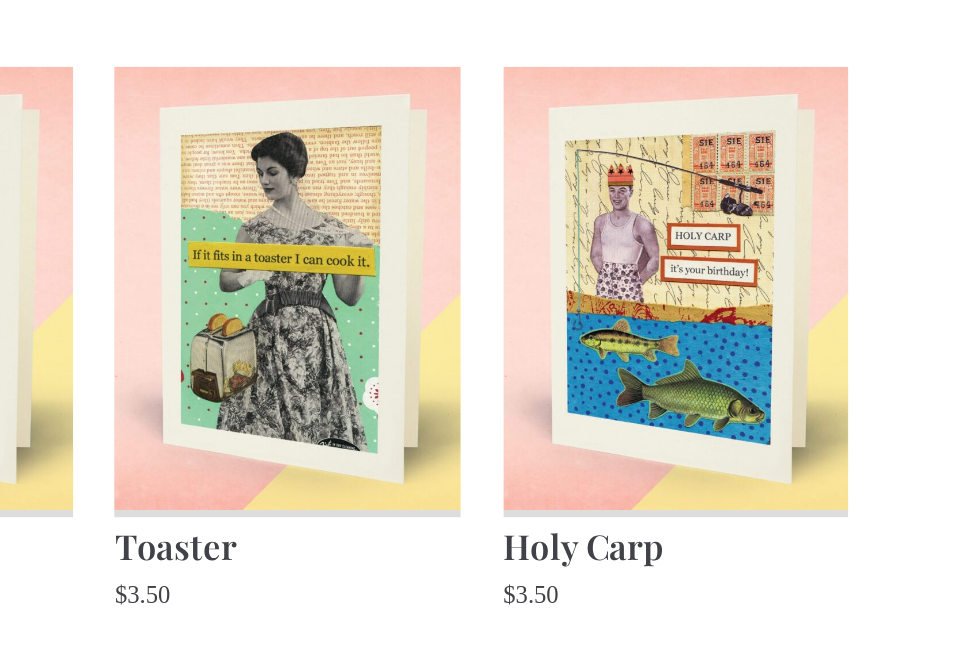 click at bounding box center (580, 241) 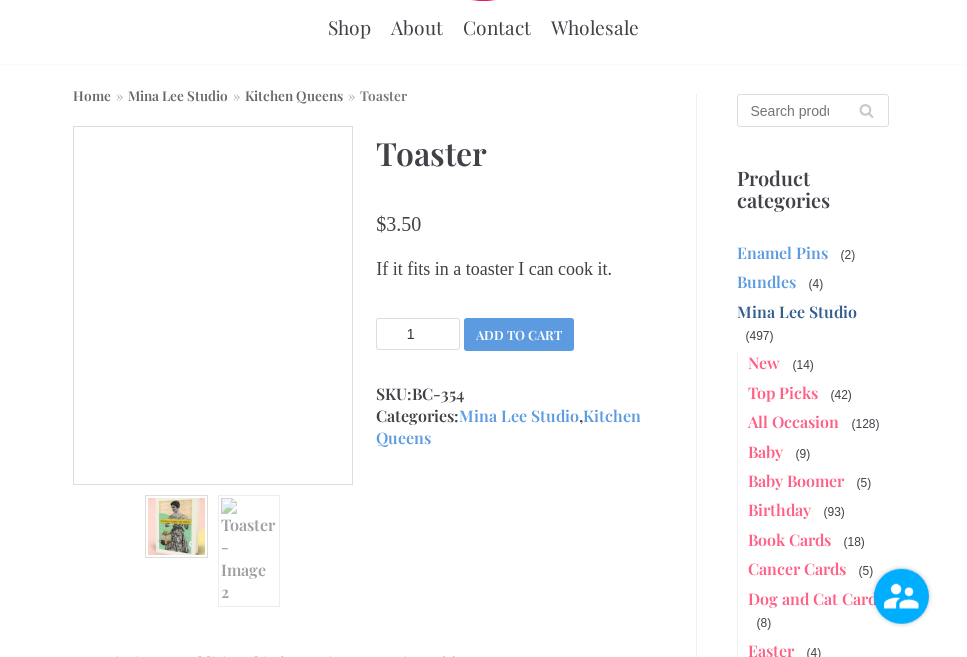 scroll, scrollTop: 176, scrollLeft: 0, axis: vertical 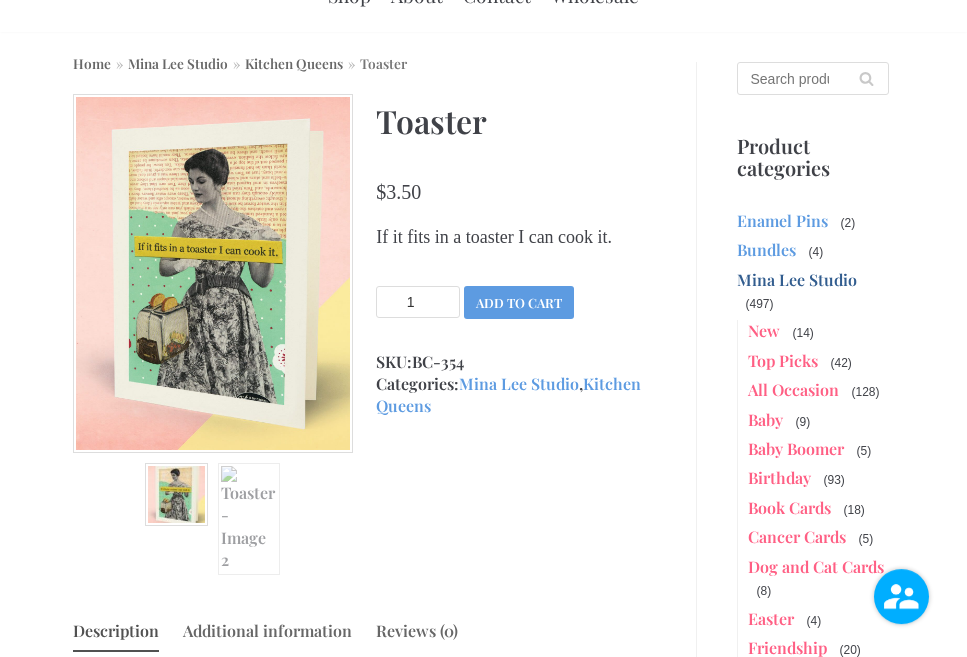 click on "1" at bounding box center (418, 302) 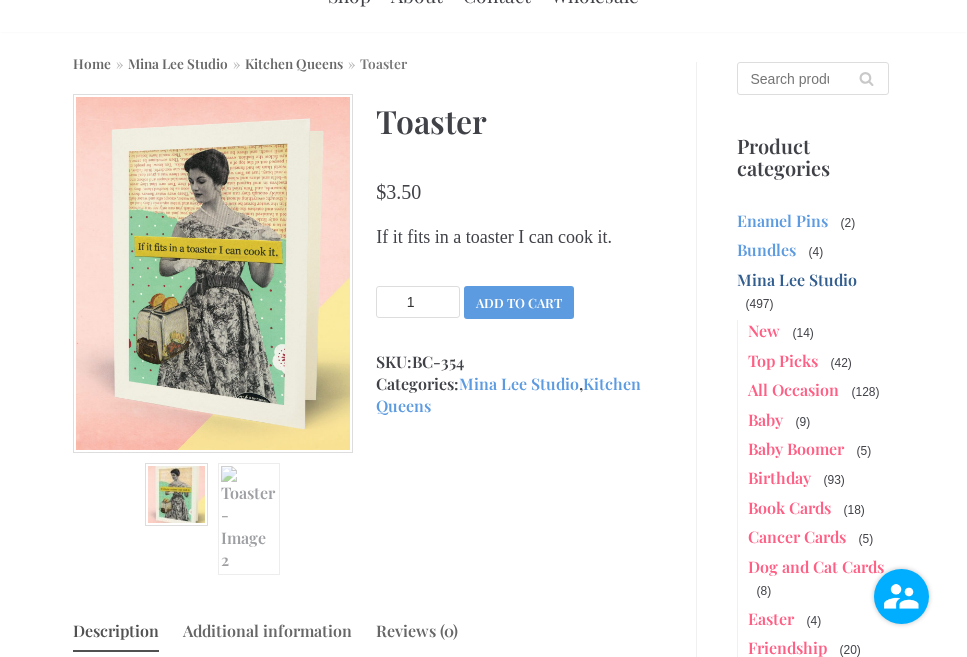 scroll, scrollTop: 176, scrollLeft: 0, axis: vertical 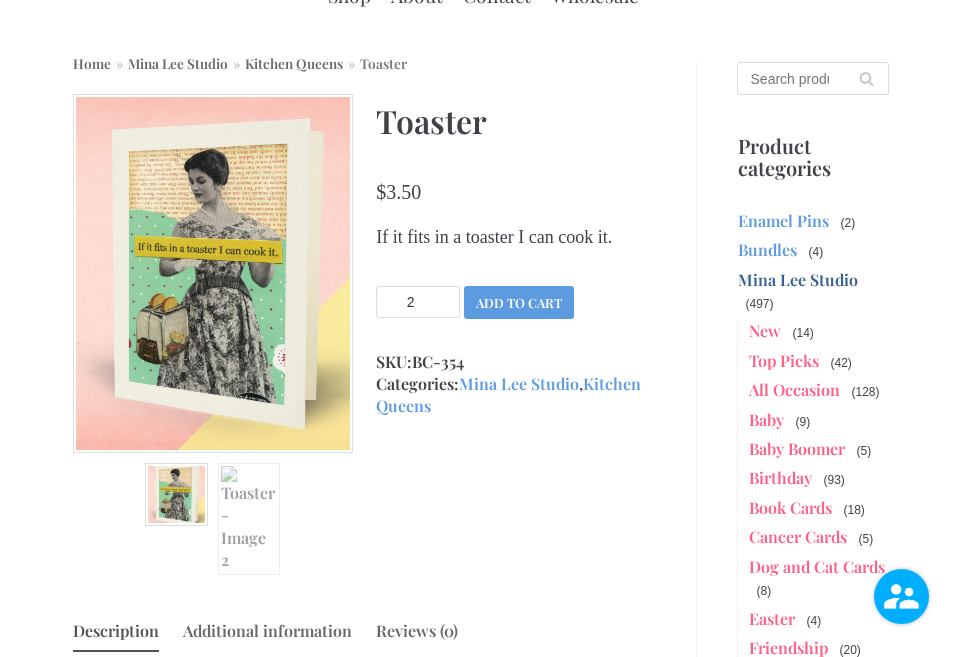 type on "2" 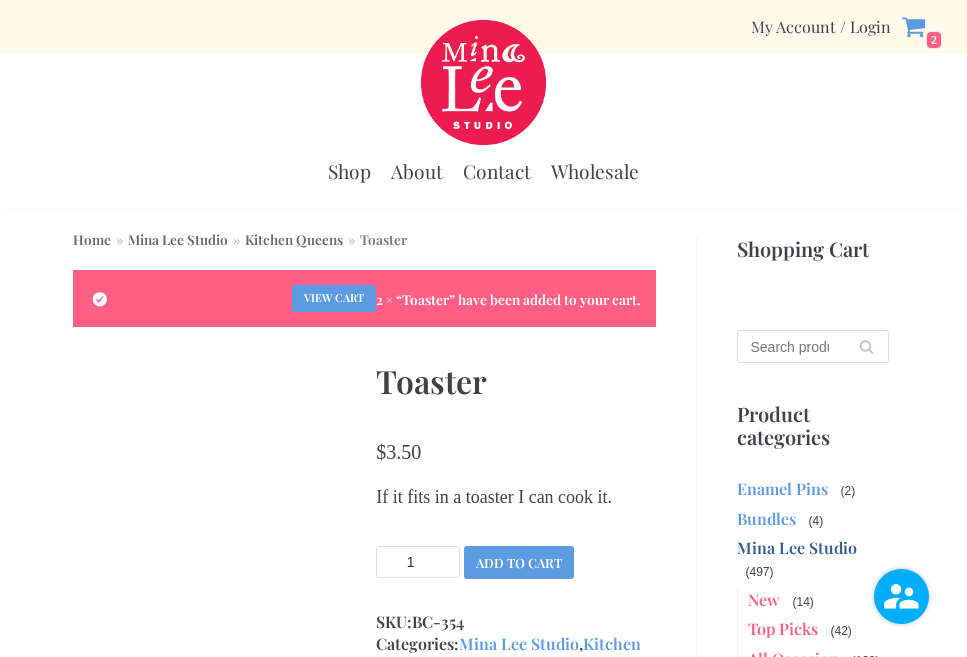 scroll, scrollTop: 0, scrollLeft: 0, axis: both 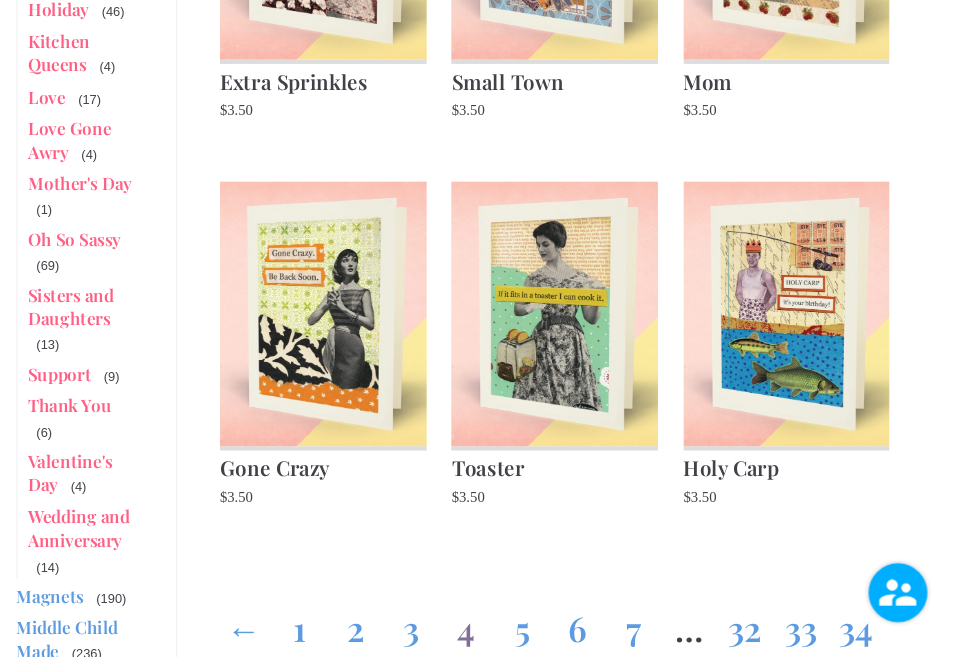 click on "5" at bounding box center (550, 626) 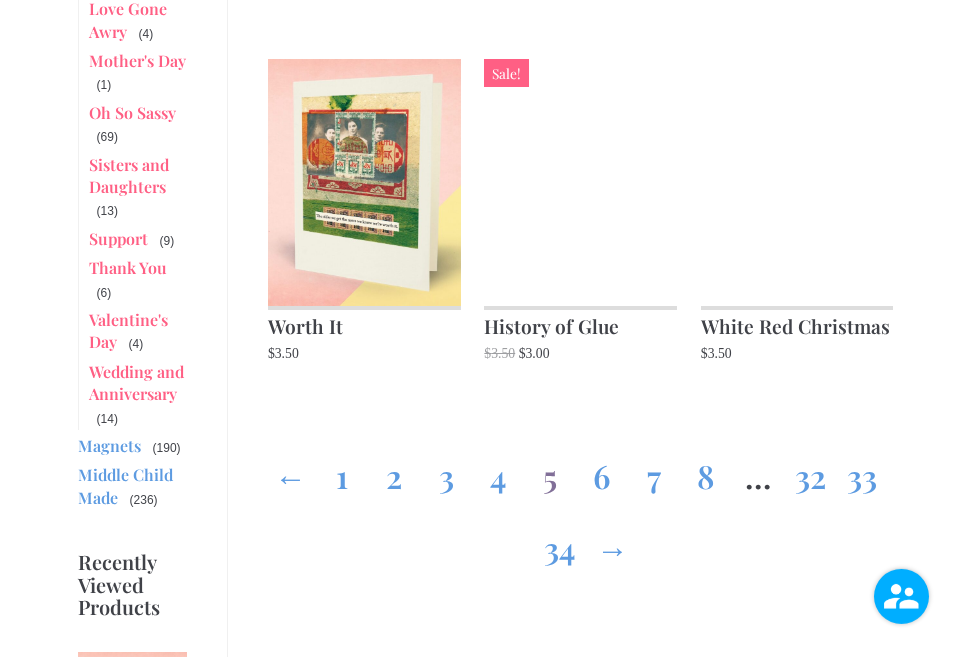 scroll, scrollTop: 1772, scrollLeft: 0, axis: vertical 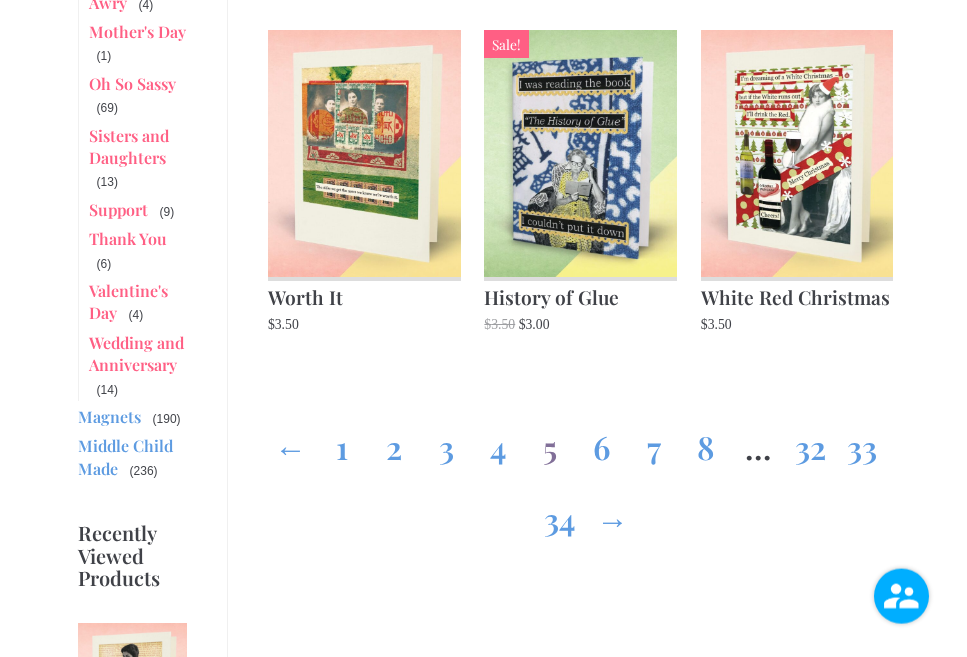 click on "34" at bounding box center (560, 515) 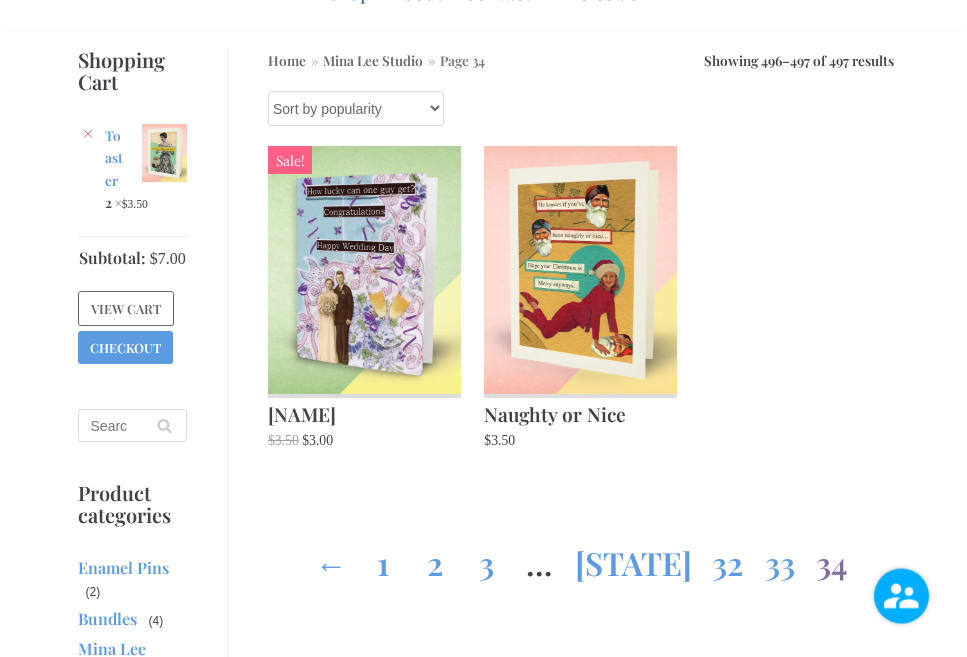 scroll, scrollTop: 181, scrollLeft: 0, axis: vertical 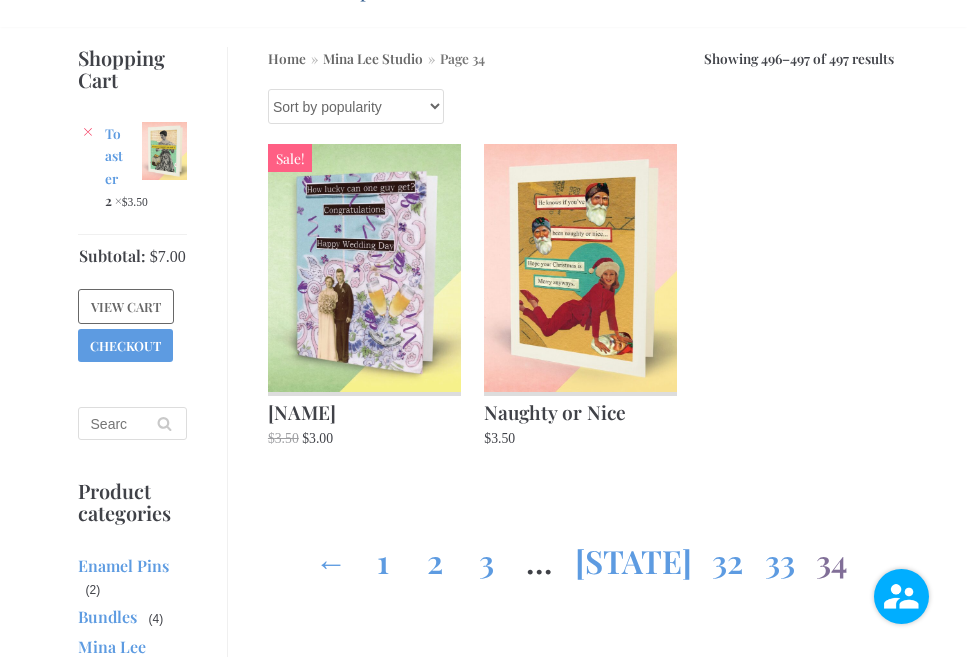 click on "33" at bounding box center (780, 557) 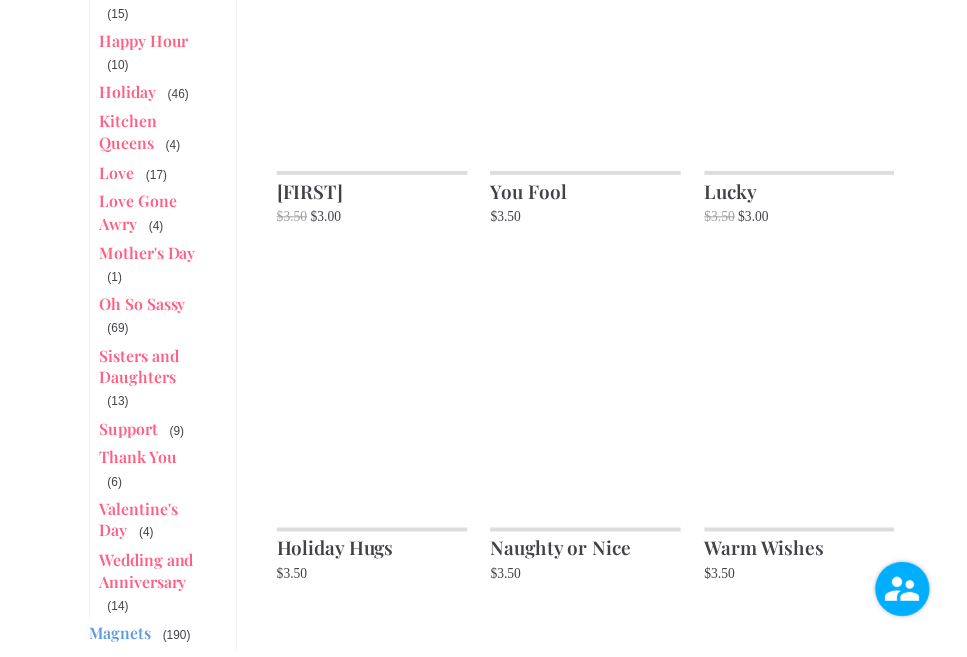 scroll, scrollTop: 1624, scrollLeft: 0, axis: vertical 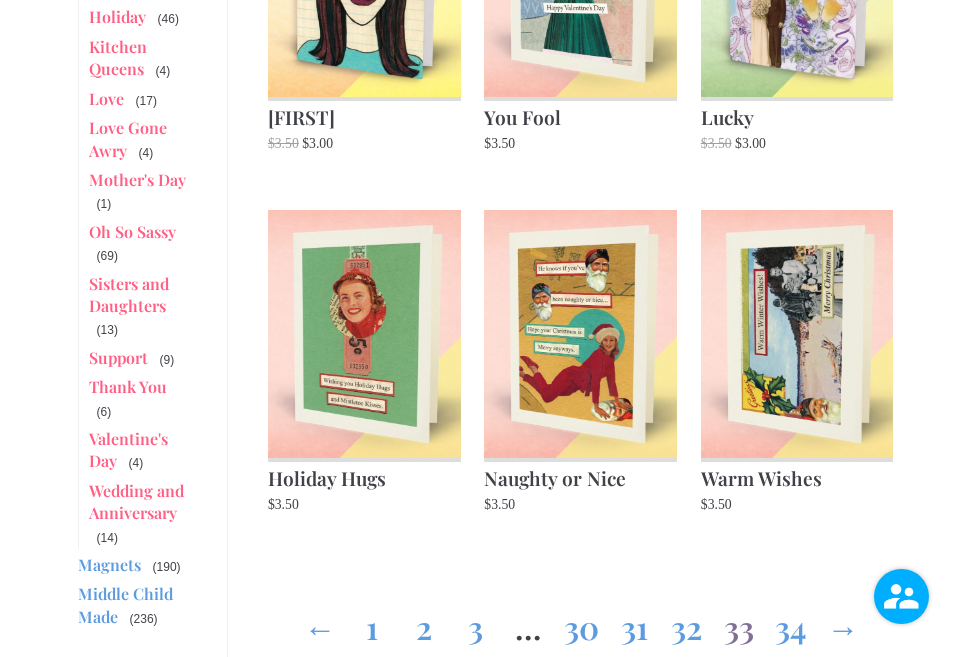 click on "32" at bounding box center [687, 623] 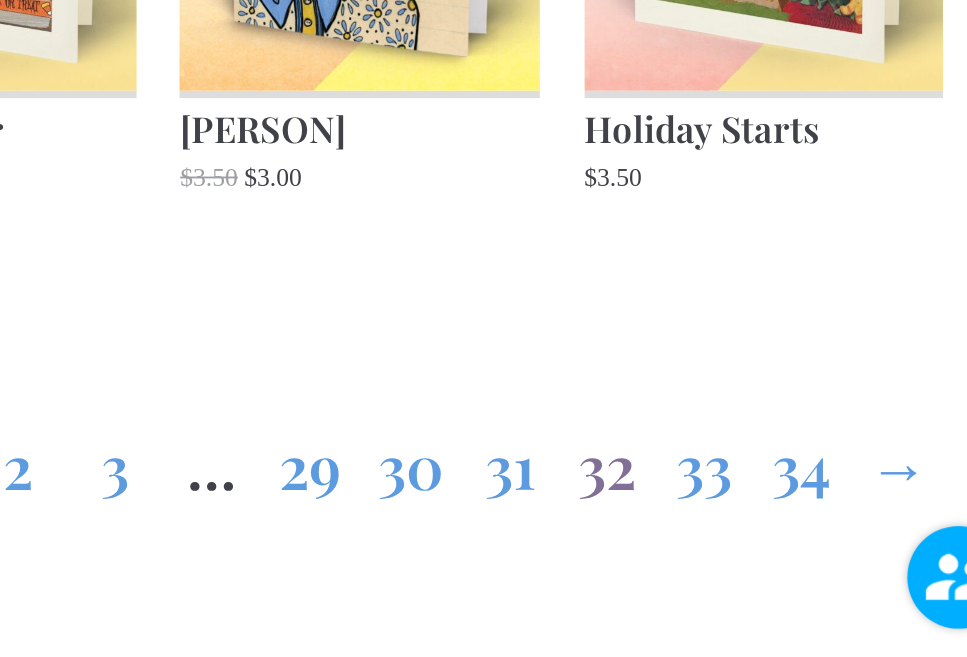 scroll, scrollTop: 1751, scrollLeft: 0, axis: vertical 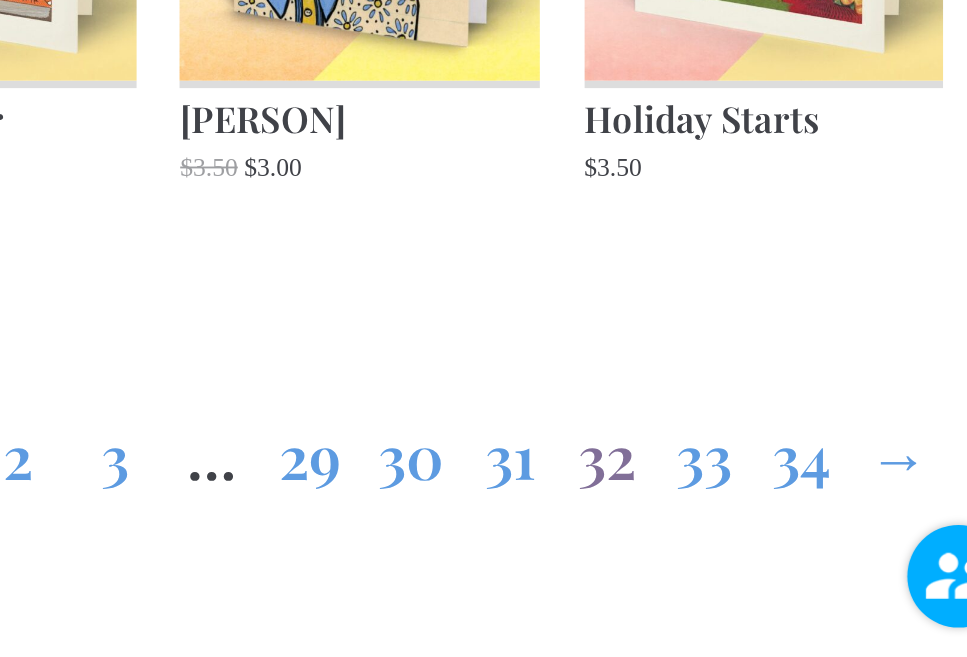 click on "31" at bounding box center [661, 528] 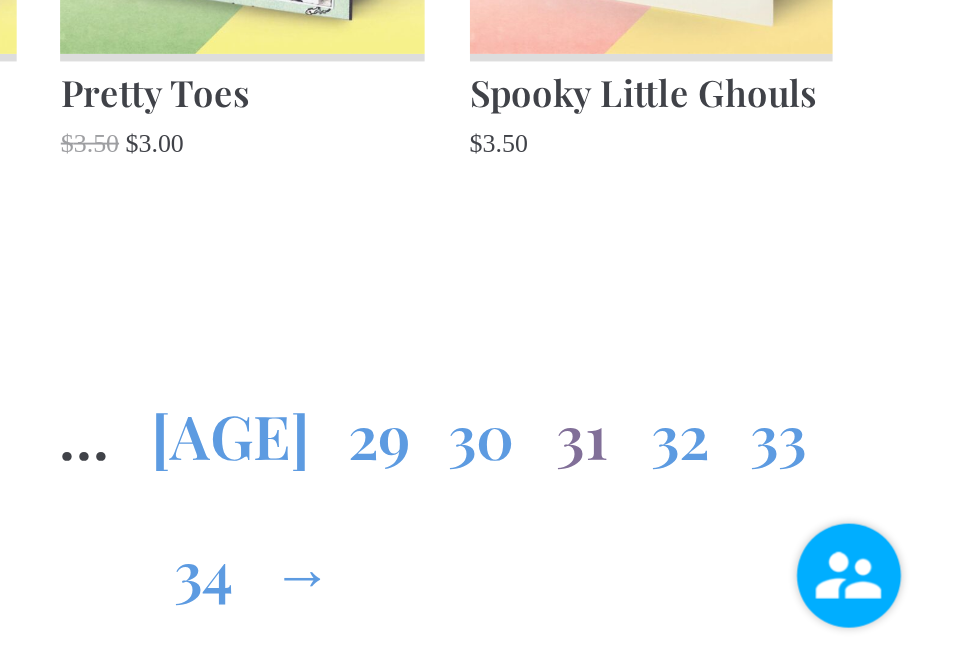 scroll, scrollTop: 1747, scrollLeft: 0, axis: vertical 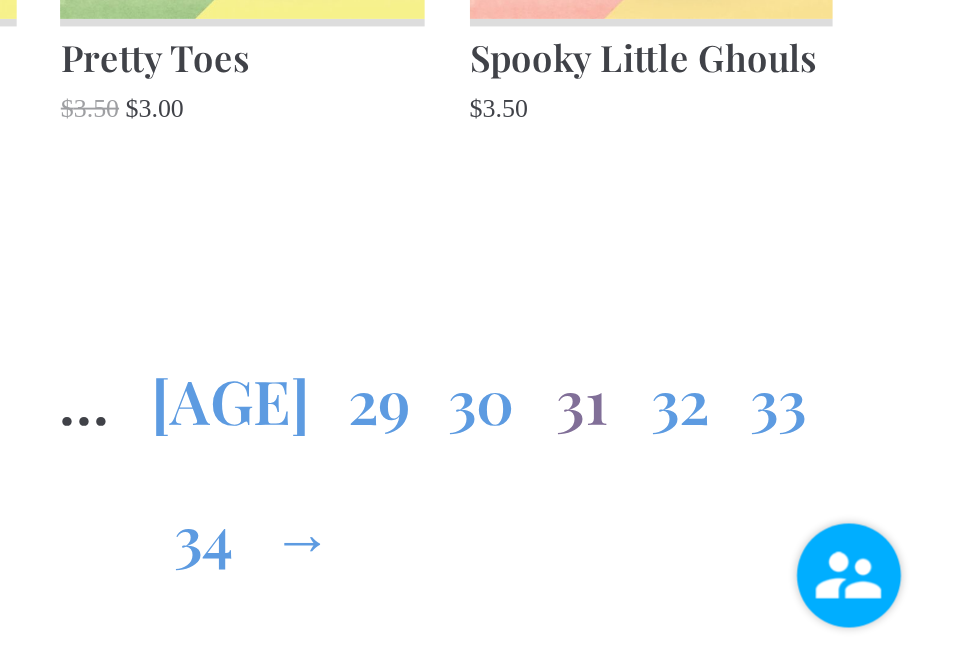 click on "30" at bounding box center (706, 500) 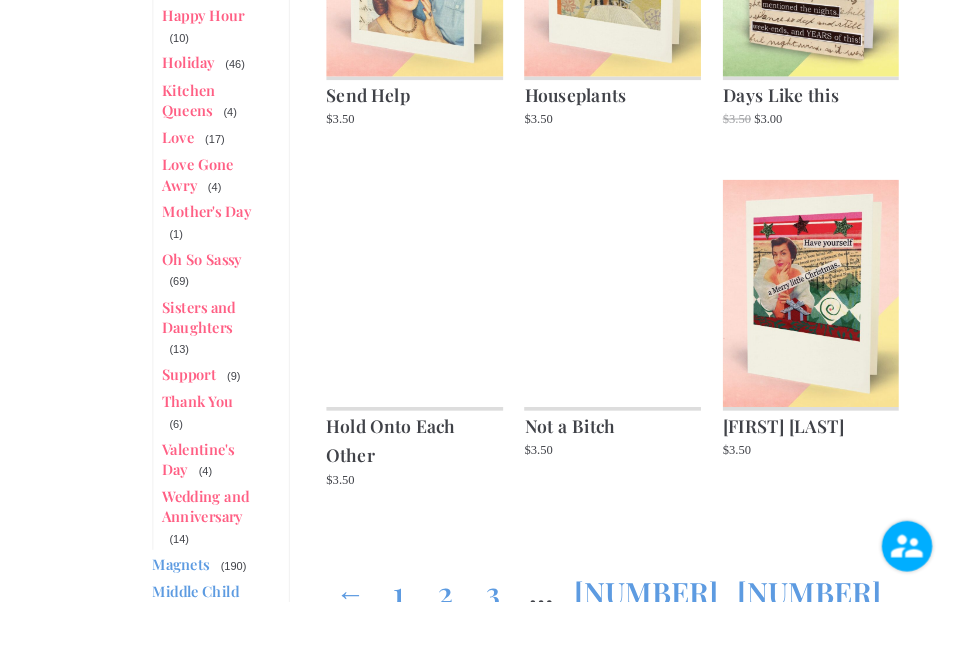 scroll, scrollTop: 1631, scrollLeft: 0, axis: vertical 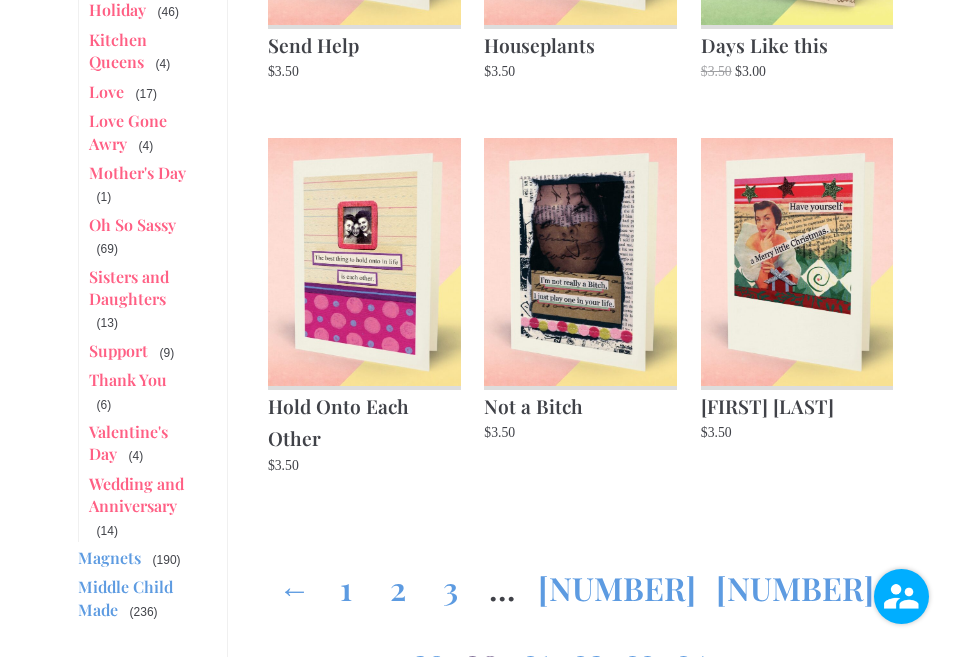 click on "29" at bounding box center (428, 656) 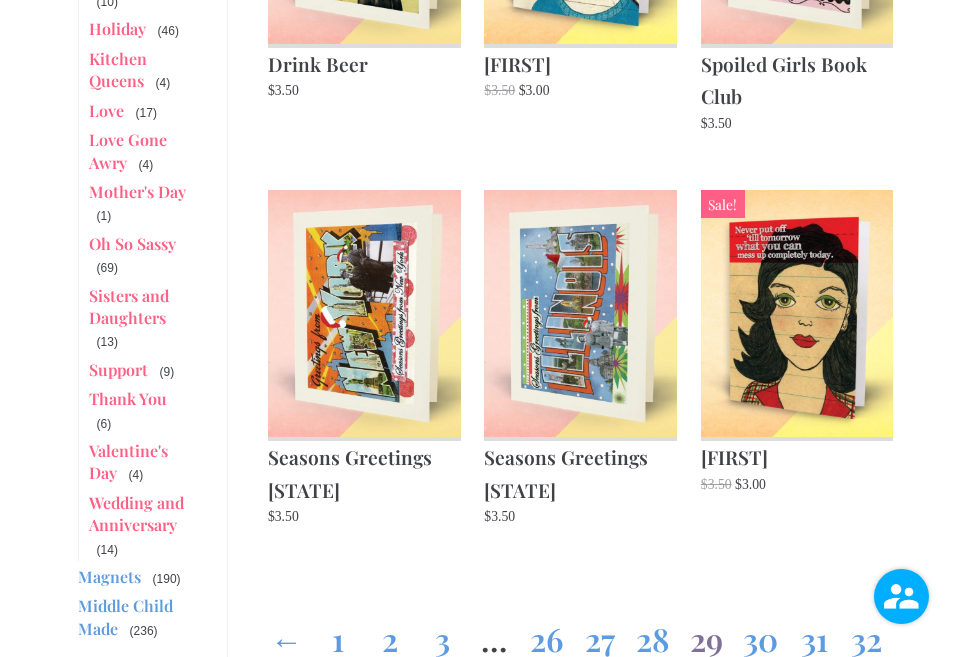 scroll, scrollTop: 1623, scrollLeft: 0, axis: vertical 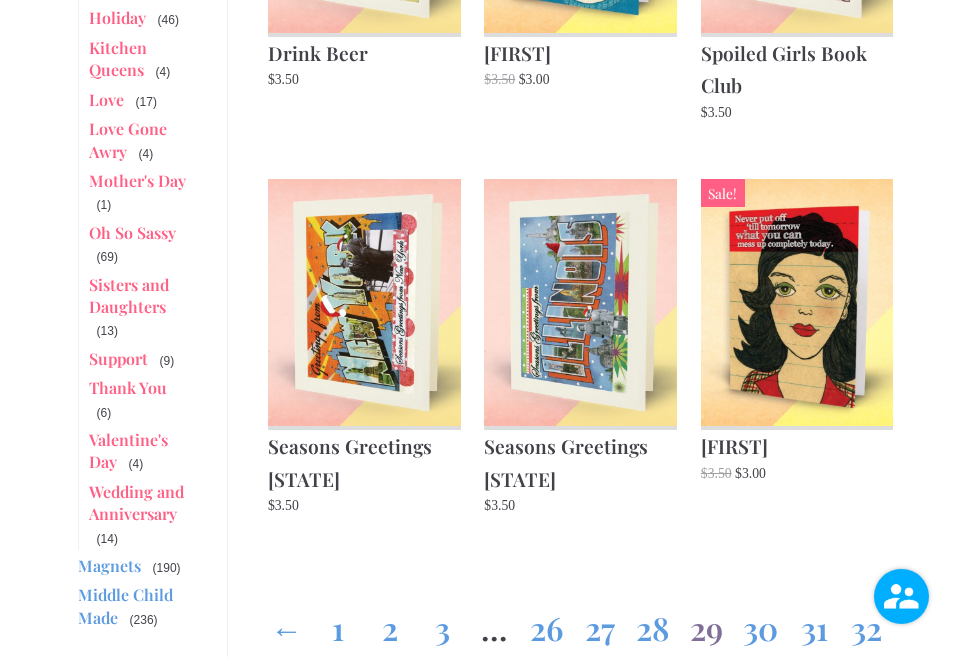 click on "28" at bounding box center (653, 624) 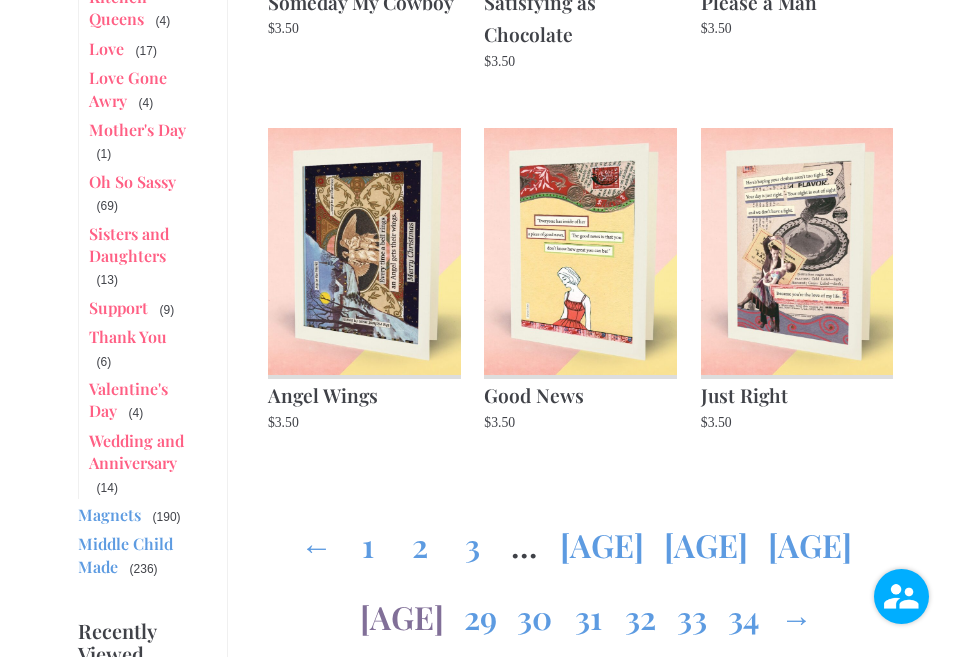 scroll, scrollTop: 1672, scrollLeft: 0, axis: vertical 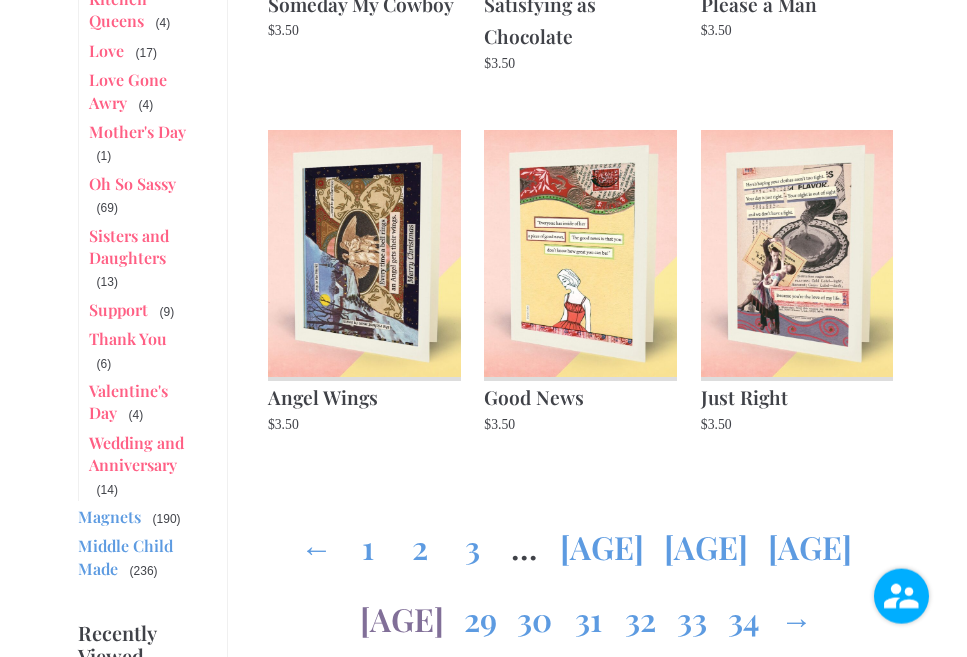 click on "27" at bounding box center (810, 543) 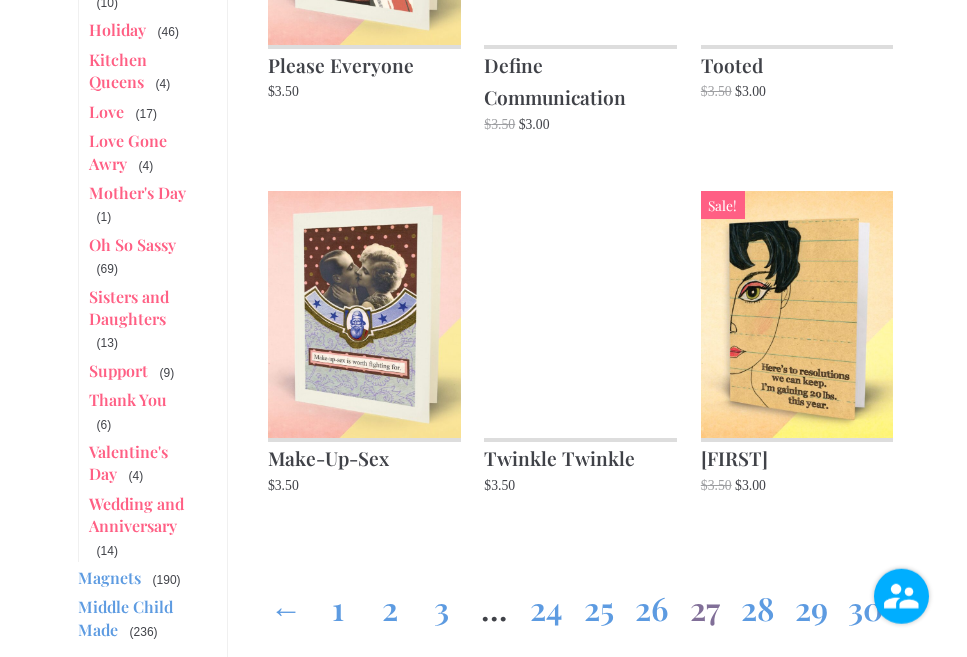 scroll, scrollTop: 1613, scrollLeft: 0, axis: vertical 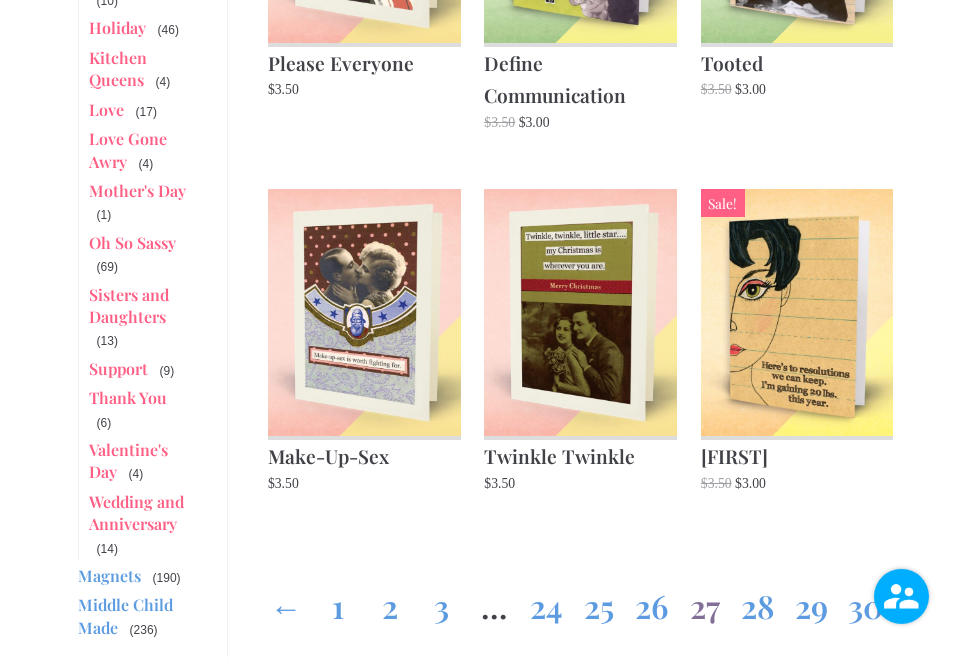 click on "[AGE]" at bounding box center [652, 602] 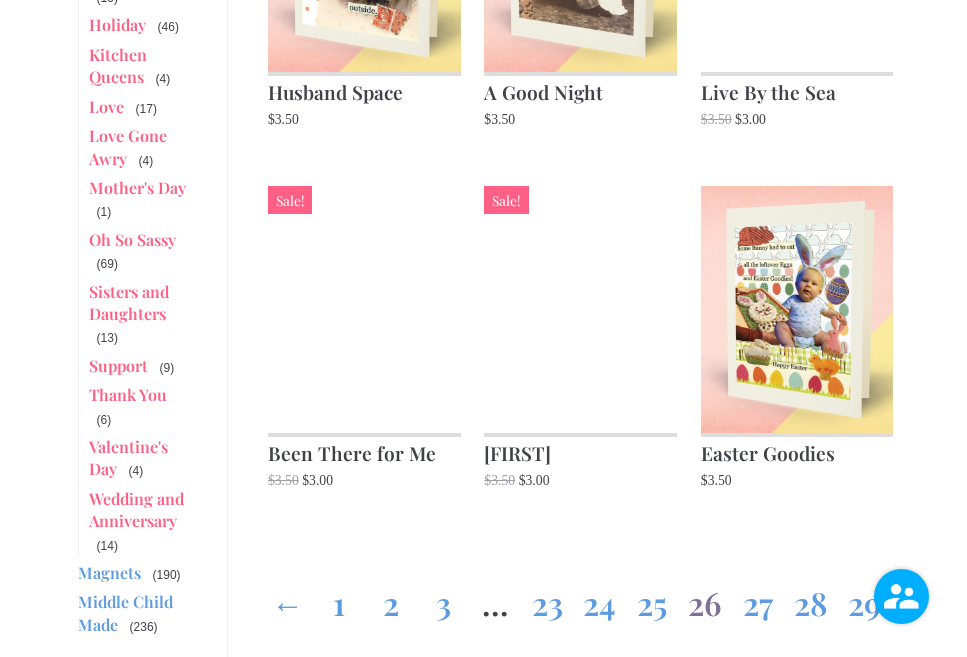 scroll, scrollTop: 1619, scrollLeft: 0, axis: vertical 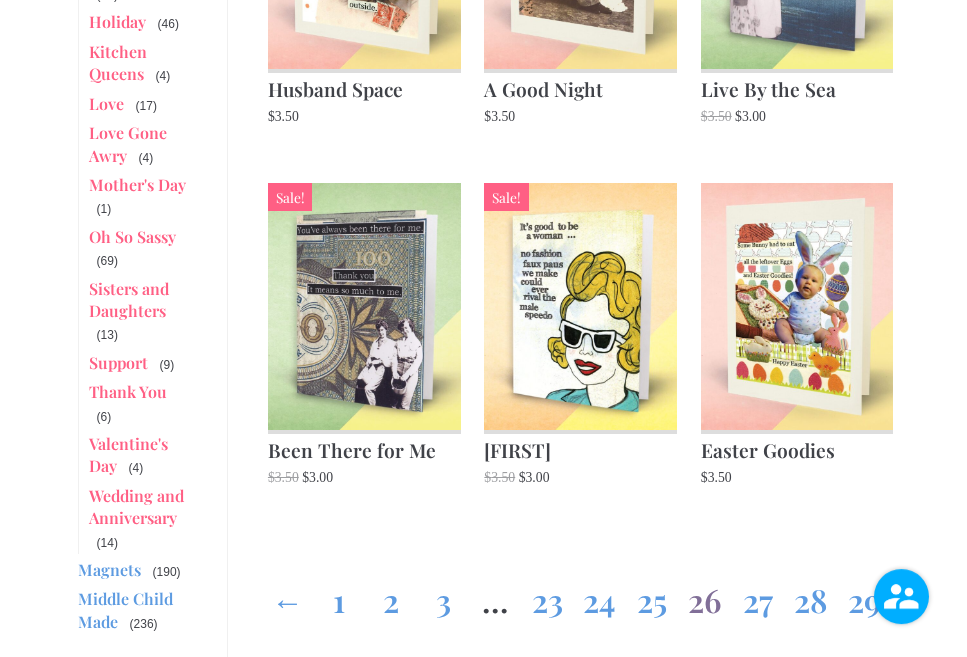 click on "25" at bounding box center [652, 596] 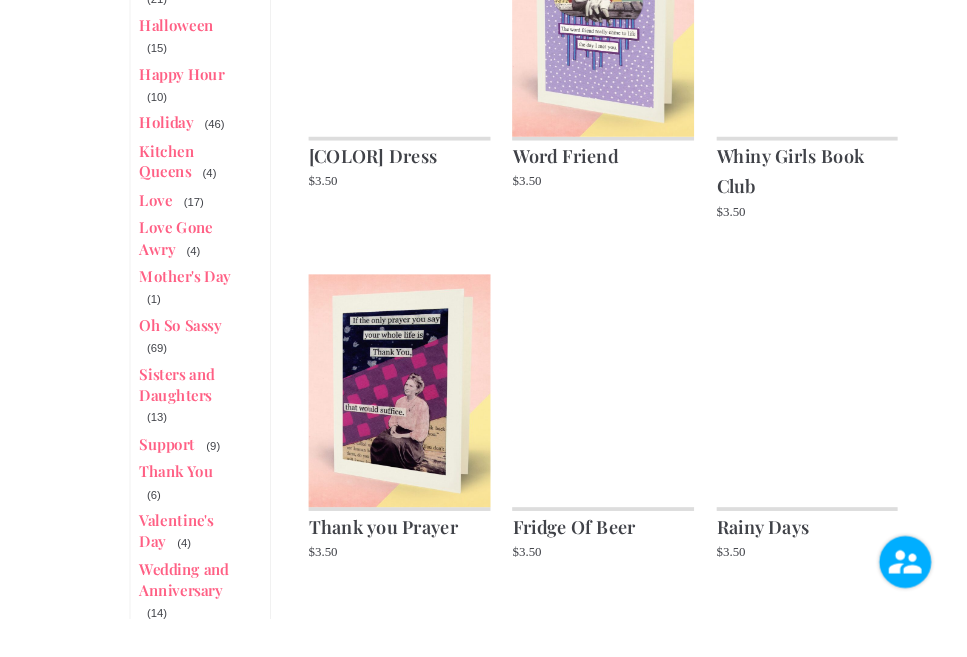 scroll, scrollTop: 1575, scrollLeft: 0, axis: vertical 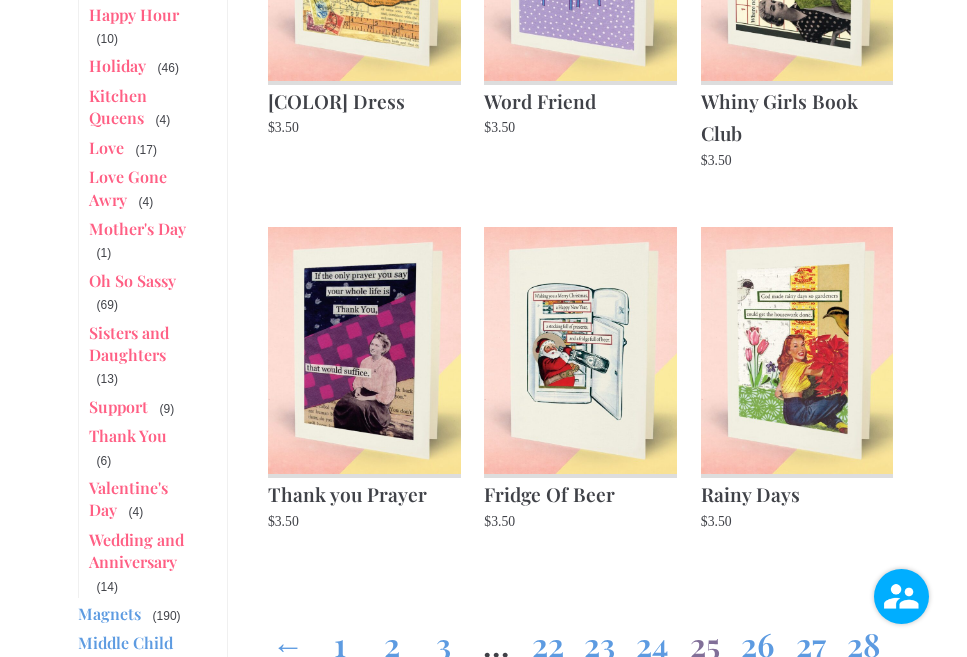 click on "24" at bounding box center (652, 640) 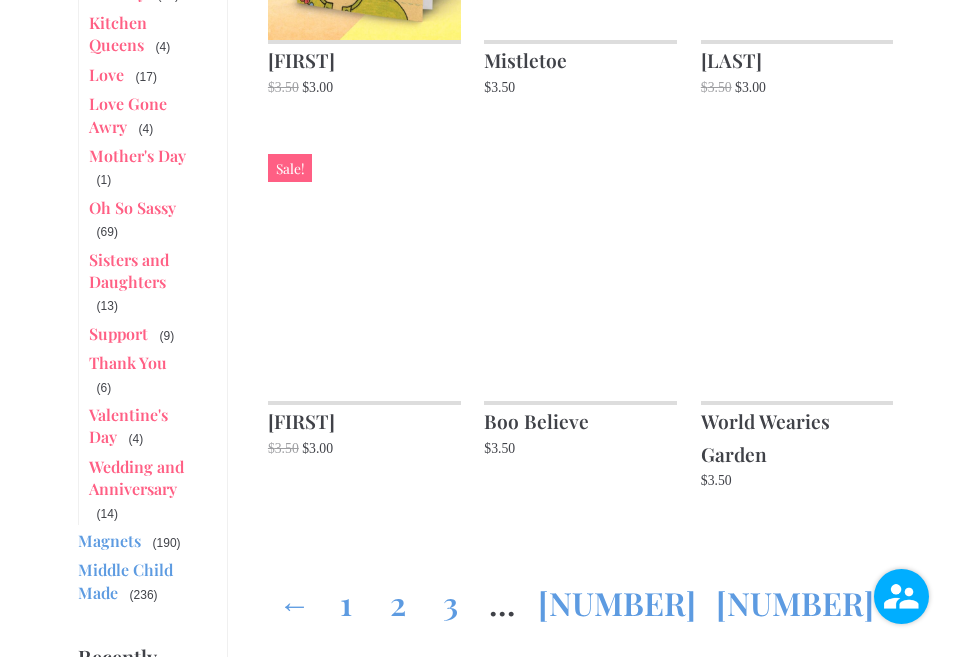 scroll, scrollTop: 1660, scrollLeft: 0, axis: vertical 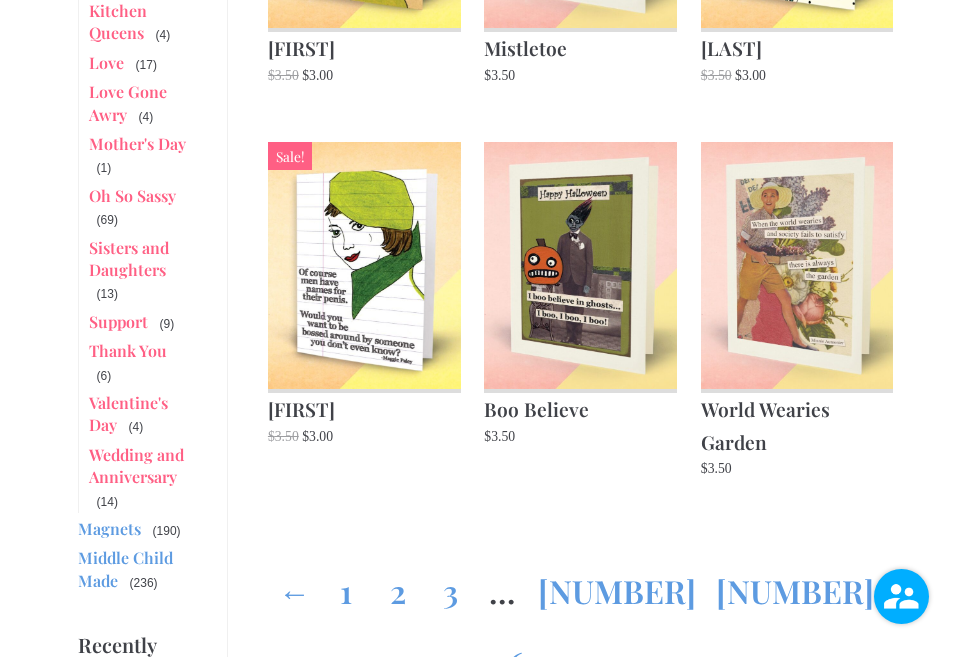 click on "23" at bounding box center [351, 659] 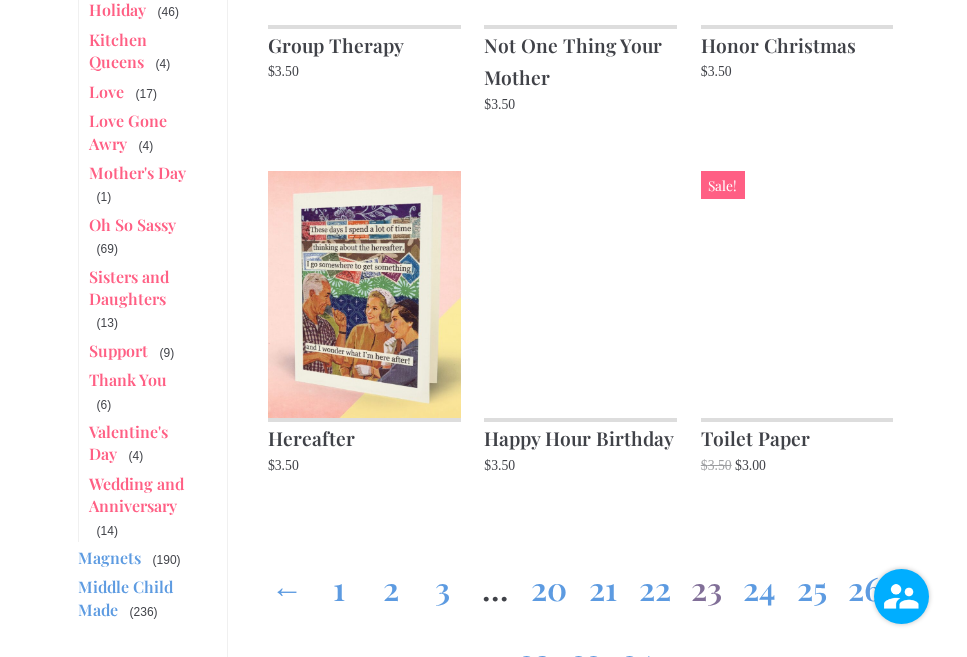 scroll, scrollTop: 1661, scrollLeft: 0, axis: vertical 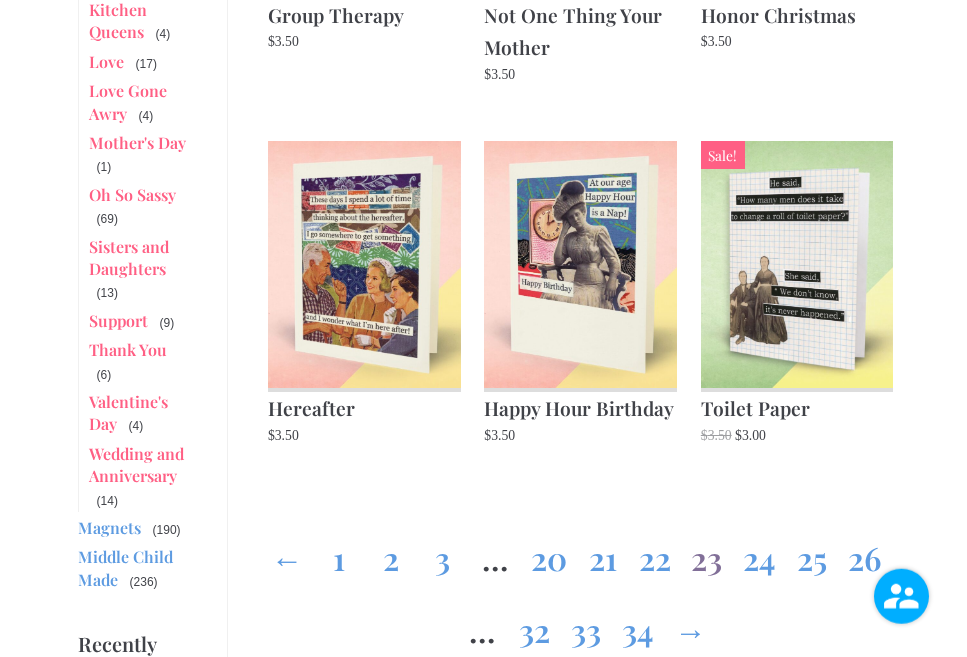 click on "23" at bounding box center [707, 554] 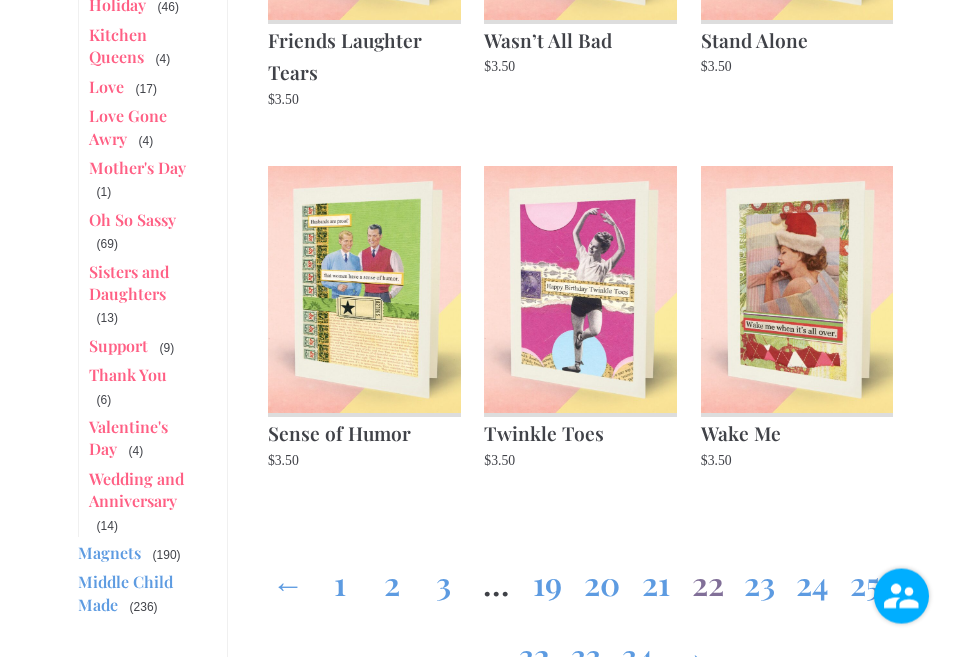scroll, scrollTop: 1636, scrollLeft: 0, axis: vertical 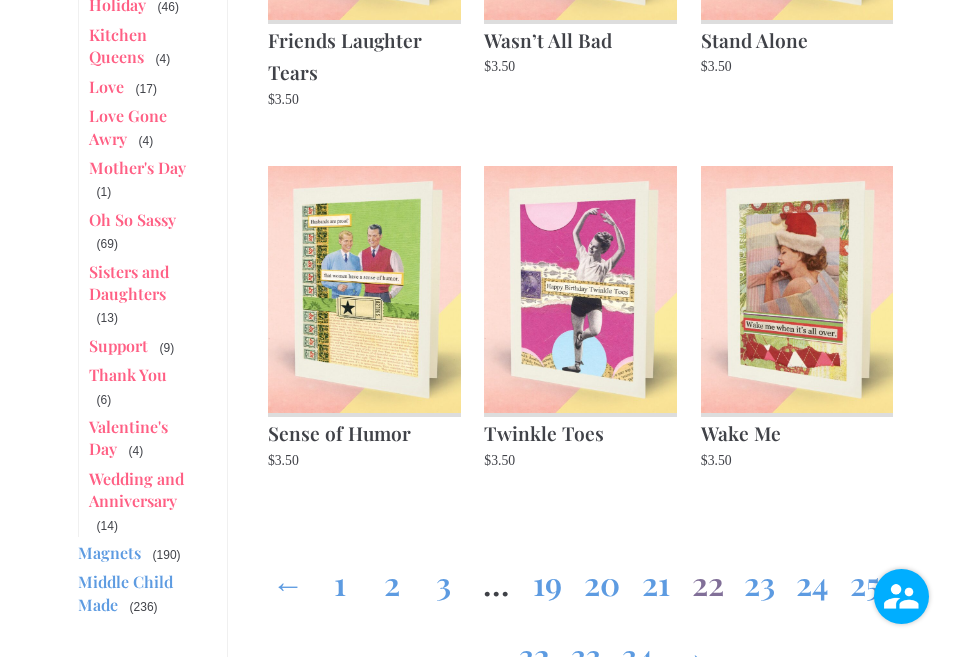 click on "21" at bounding box center (656, 579) 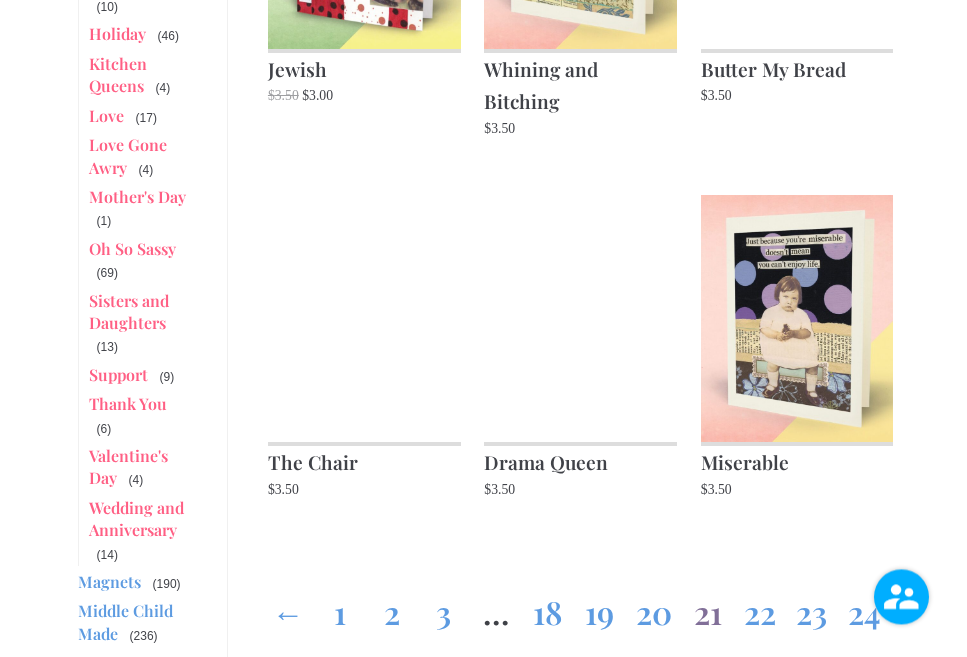 scroll, scrollTop: 1610, scrollLeft: 0, axis: vertical 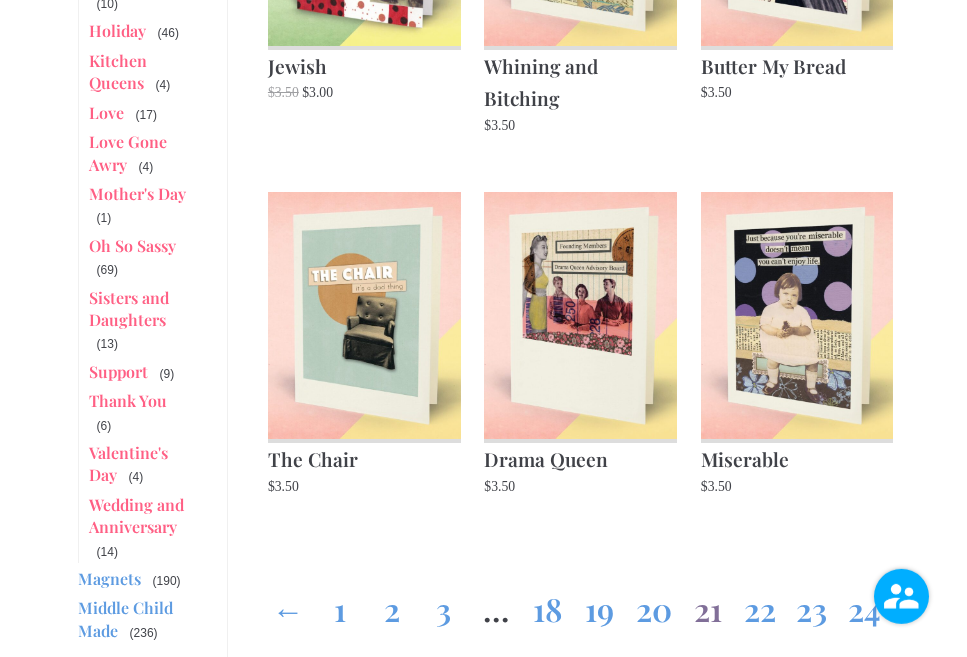 click on "20" at bounding box center [654, 605] 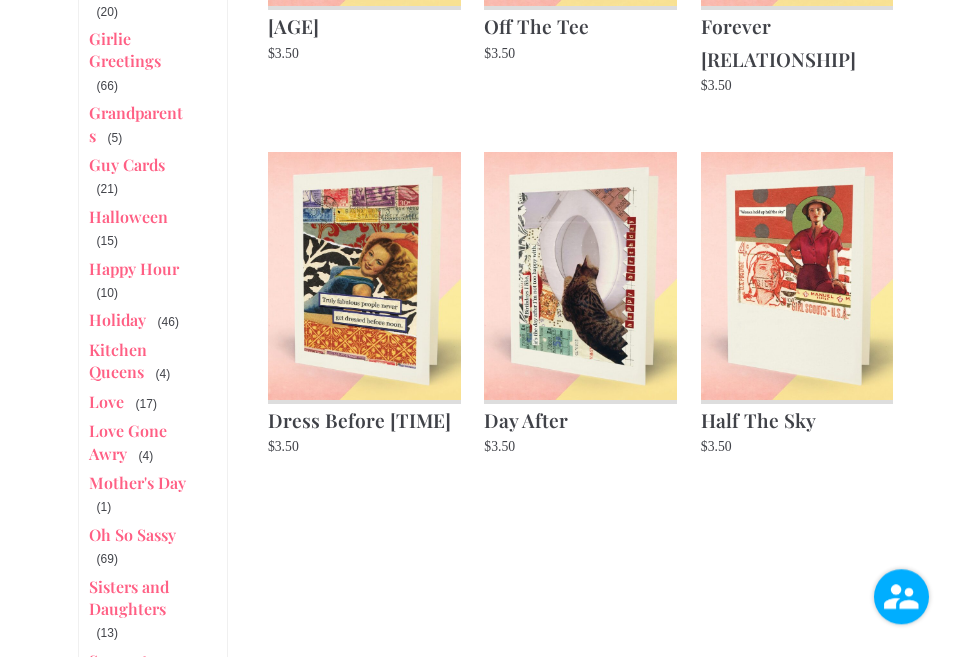 scroll, scrollTop: 1314, scrollLeft: 0, axis: vertical 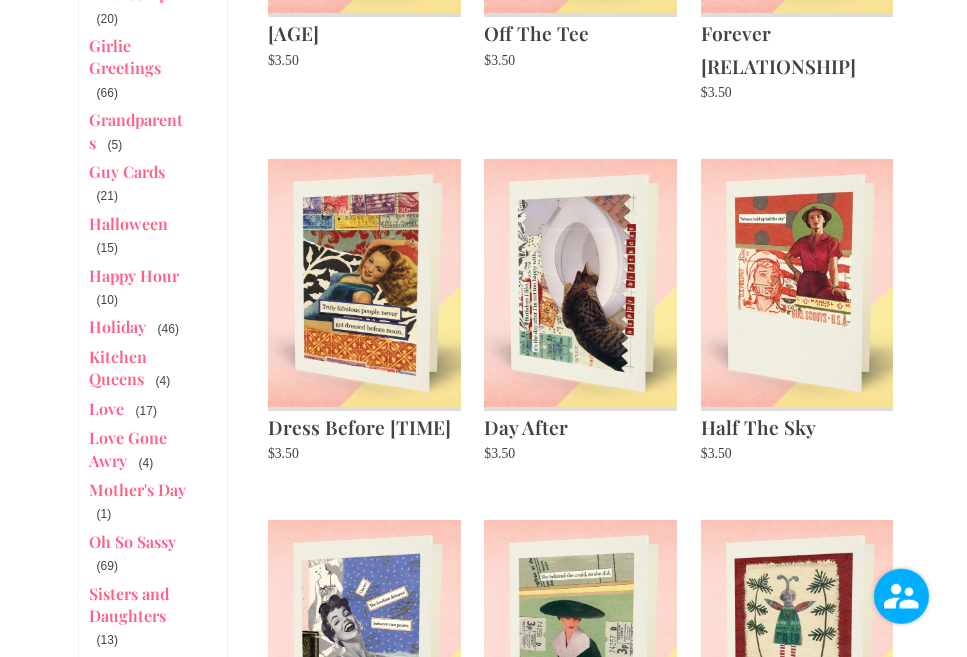 click on "Holiday" at bounding box center [117, 326] 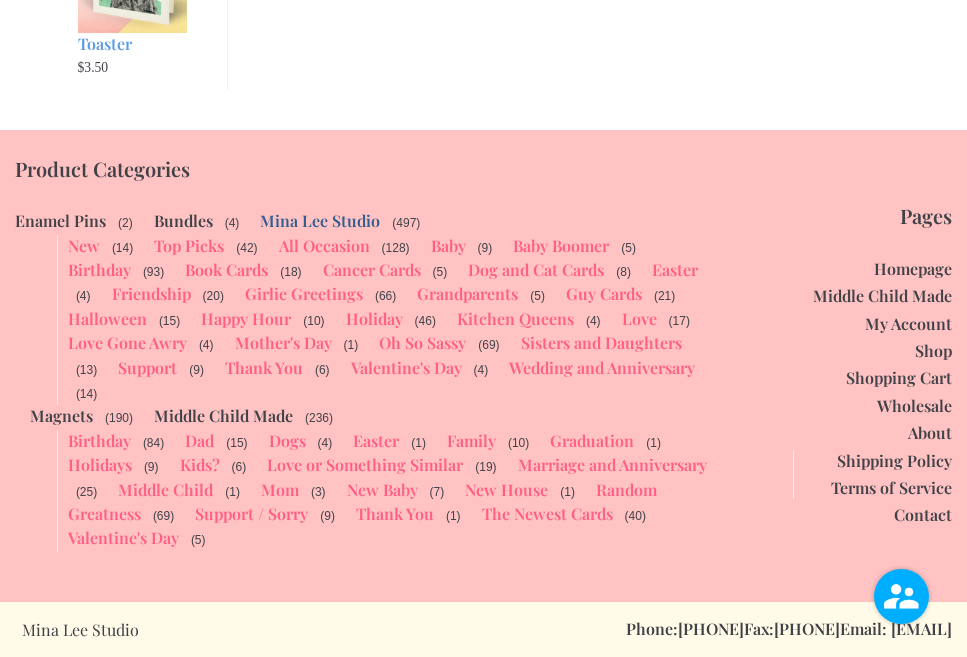 scroll, scrollTop: 406, scrollLeft: 0, axis: vertical 